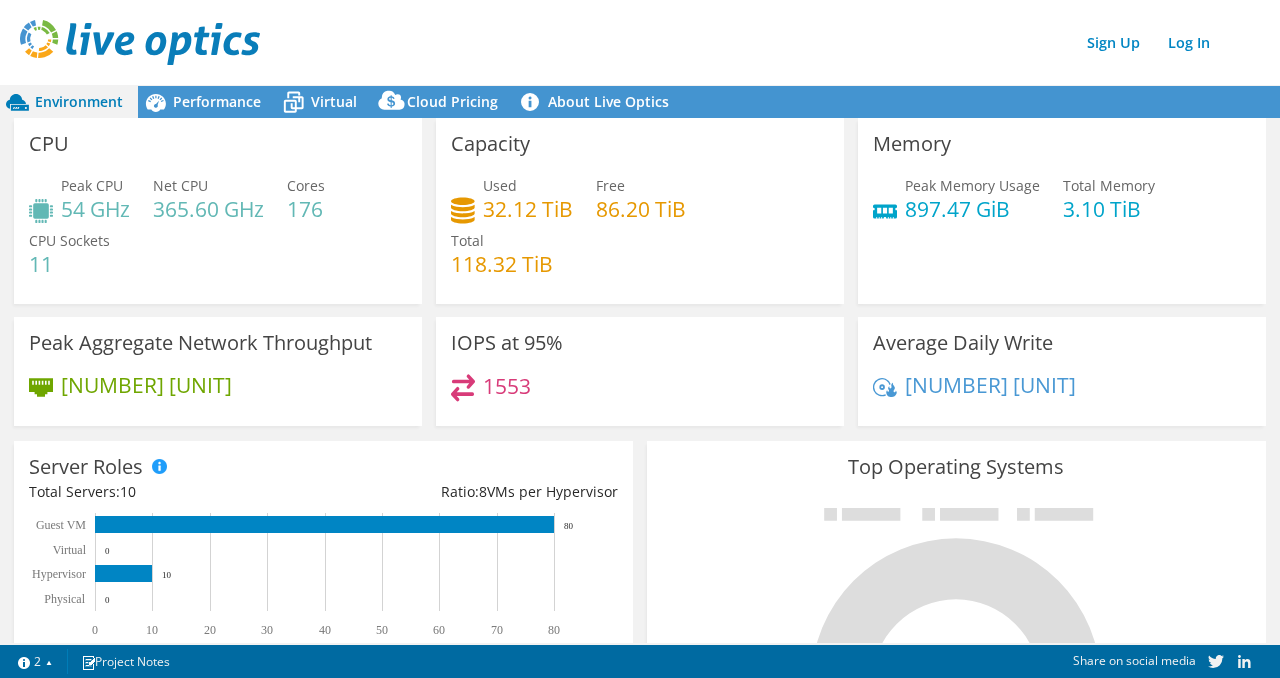 scroll, scrollTop: 0, scrollLeft: 0, axis: both 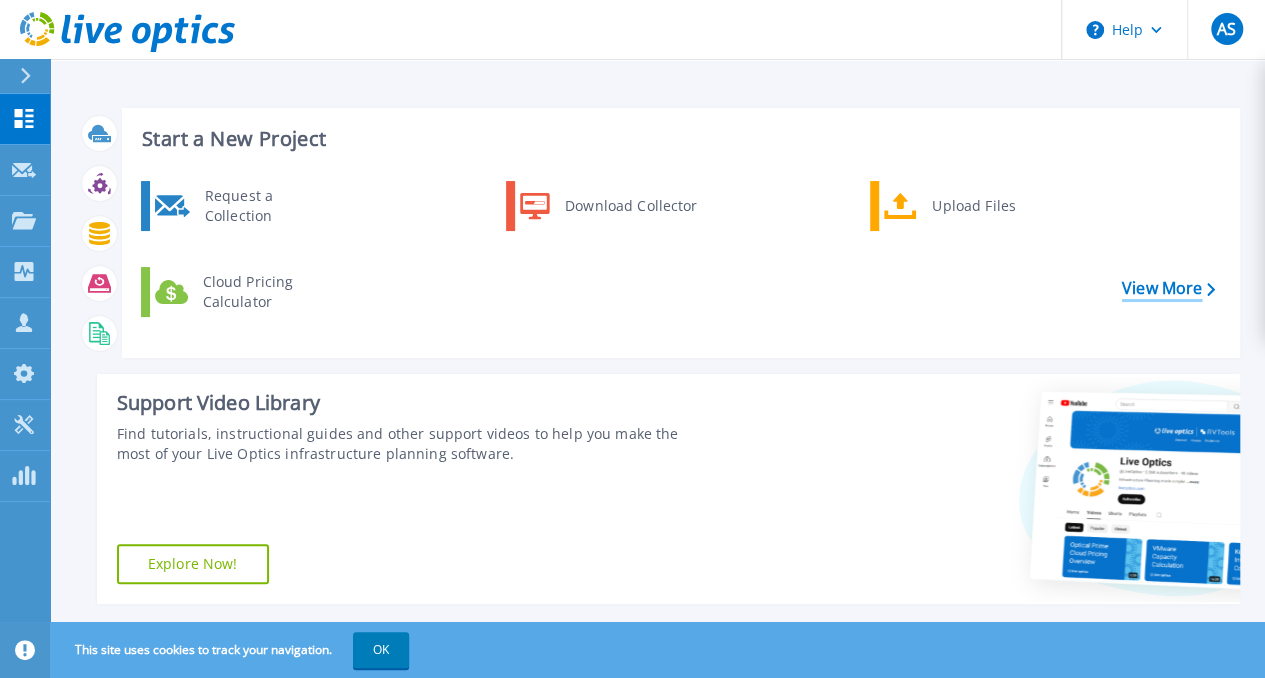 click on "View More" at bounding box center [1168, 288] 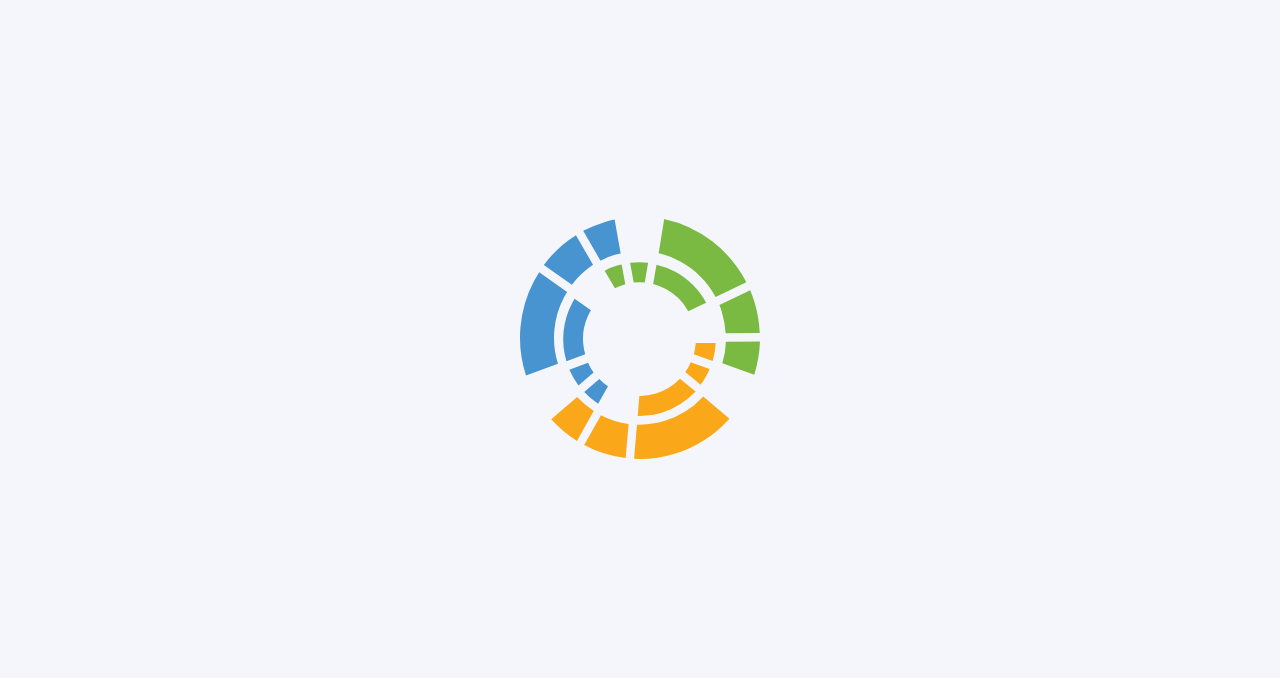 scroll, scrollTop: 0, scrollLeft: 0, axis: both 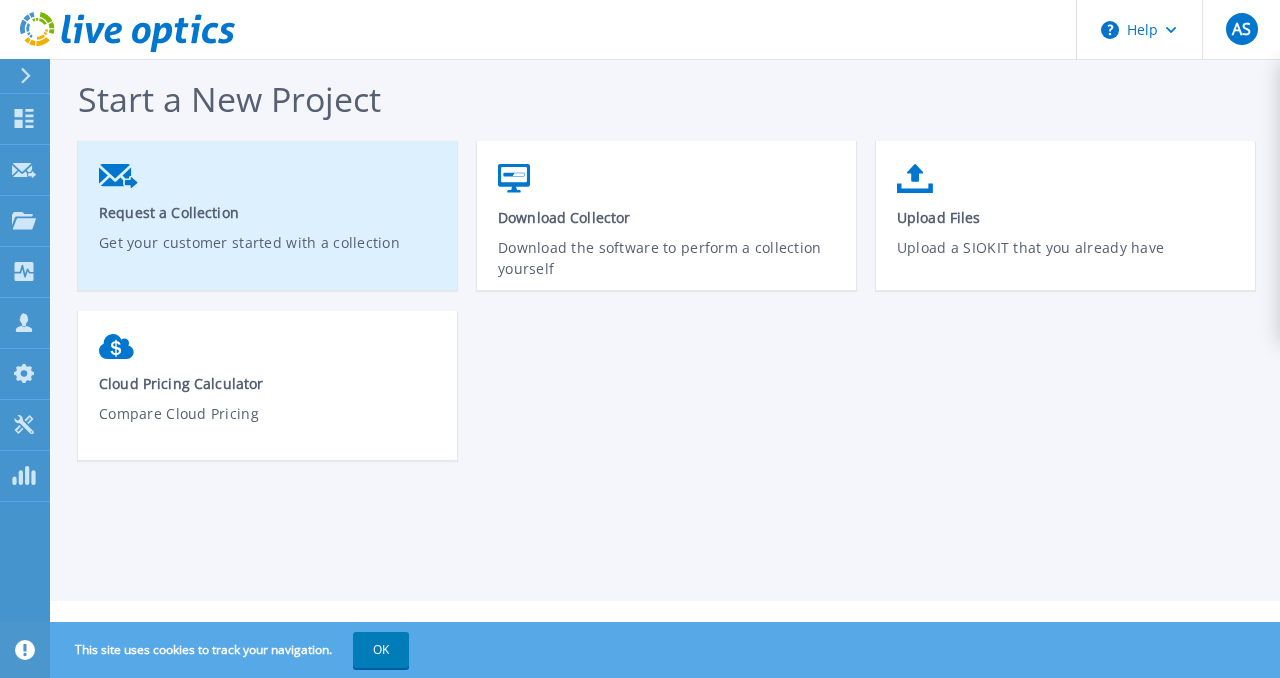 click on "Request a Collection" at bounding box center [268, 212] 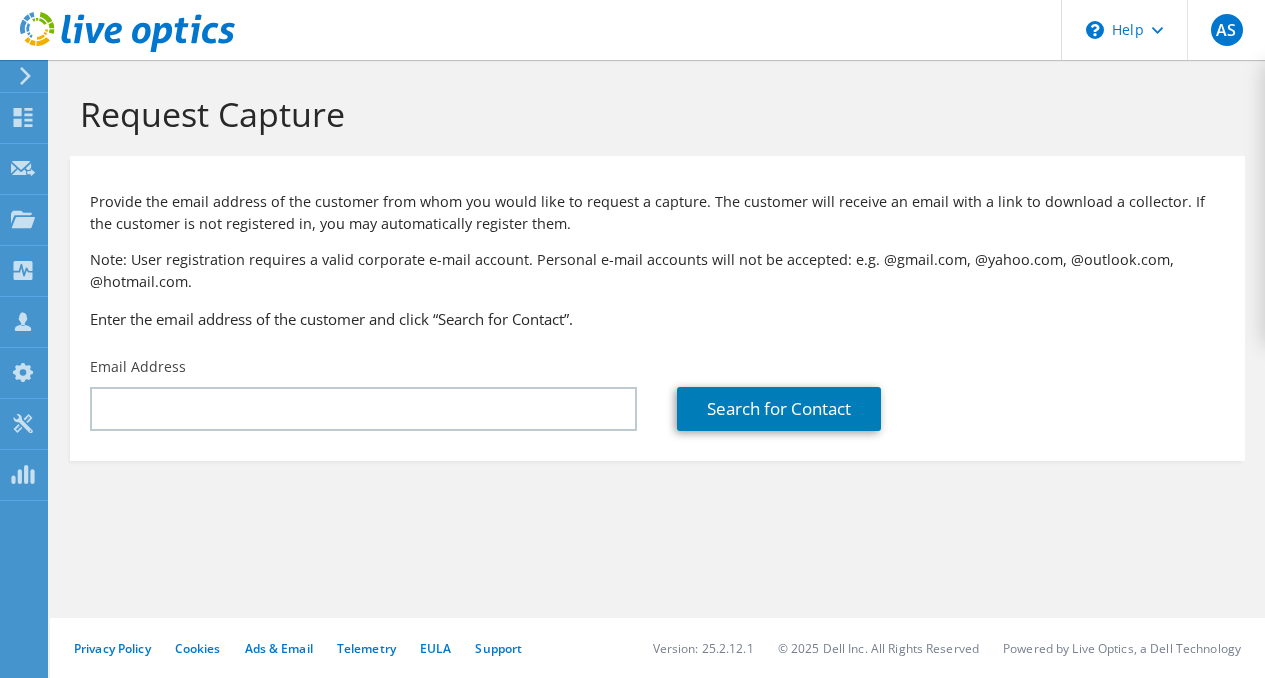 scroll, scrollTop: 0, scrollLeft: 0, axis: both 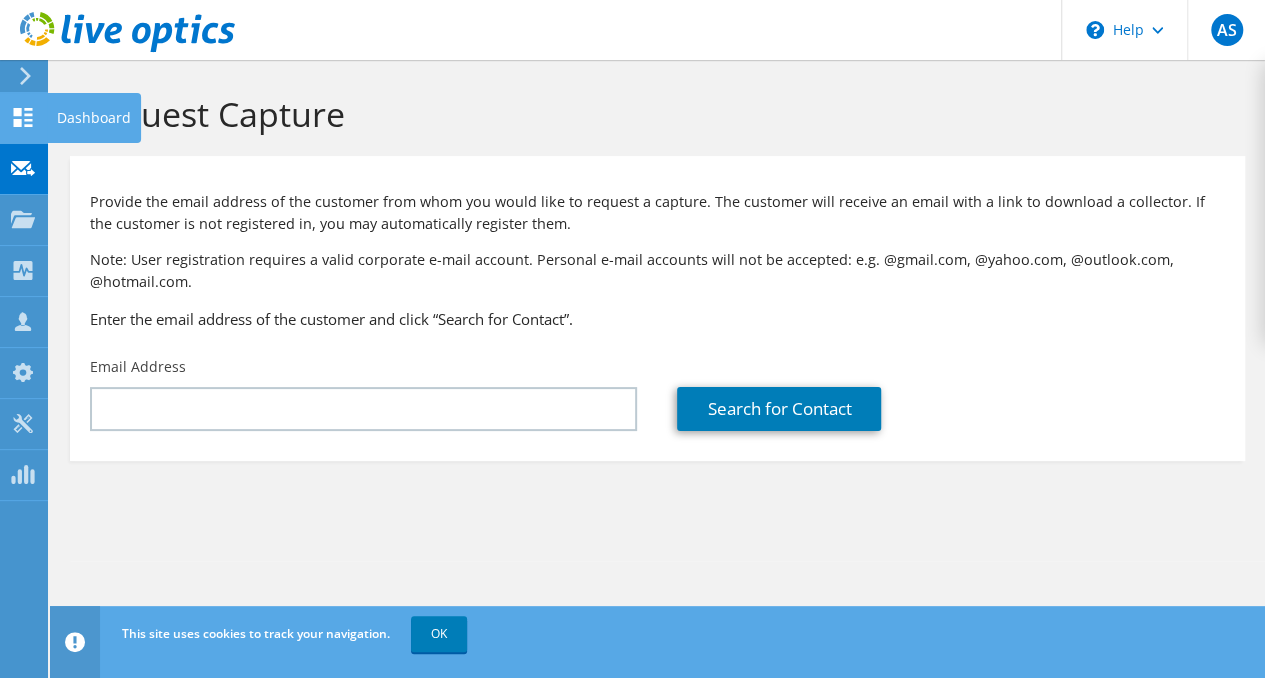 click 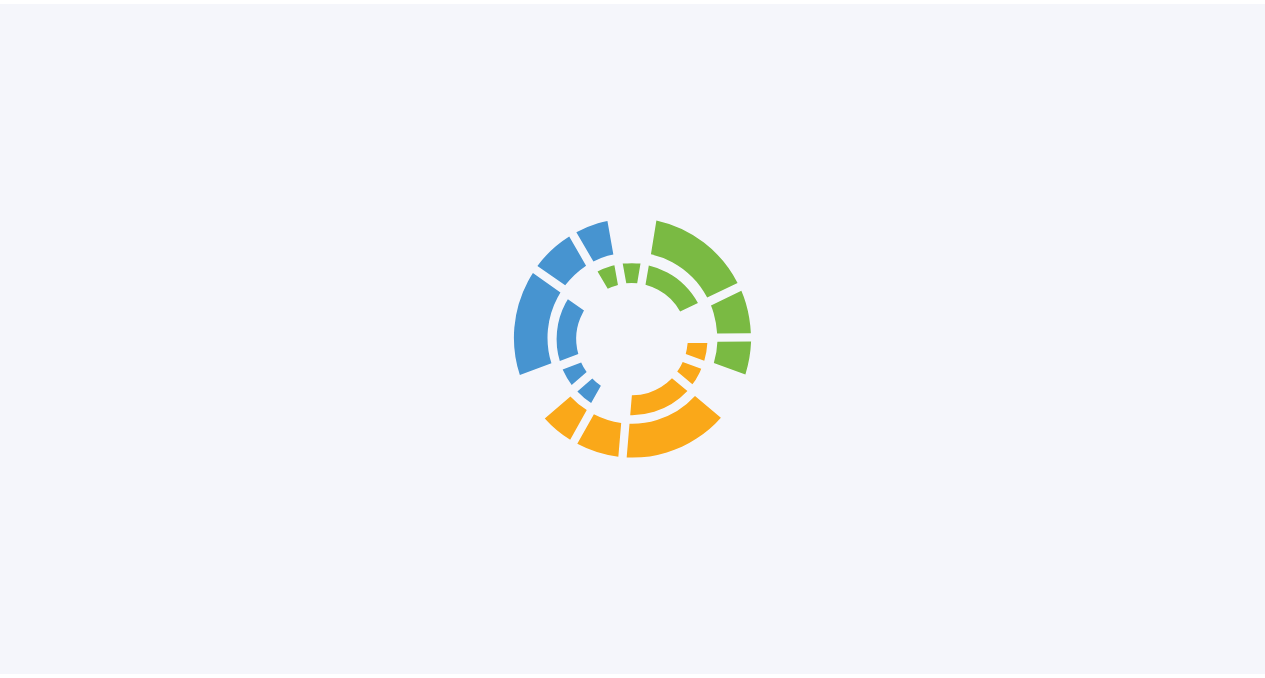 scroll, scrollTop: 0, scrollLeft: 0, axis: both 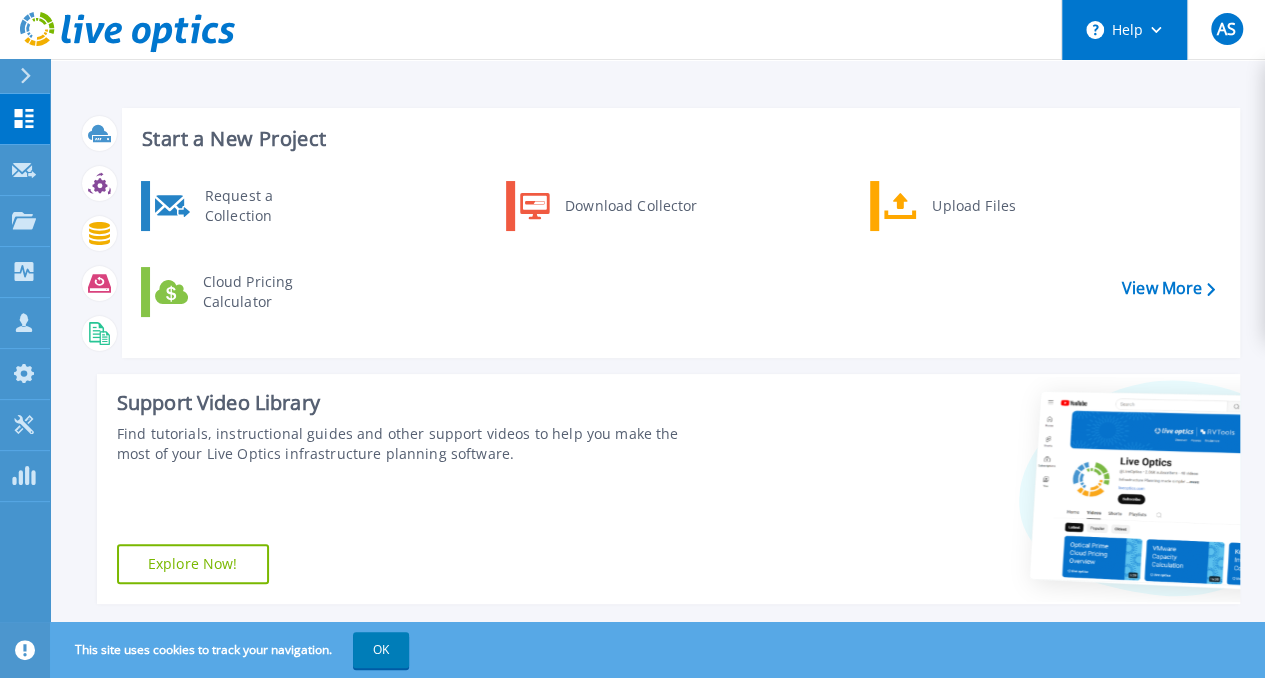 click on "Help" at bounding box center [1124, 30] 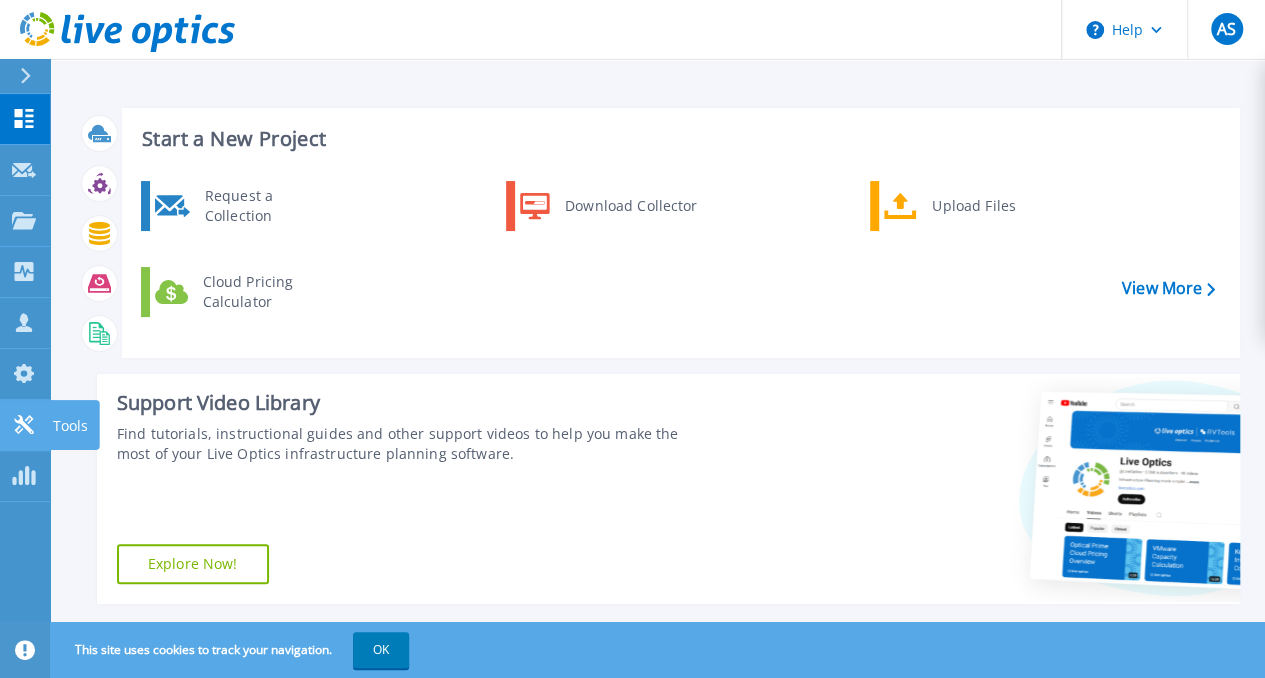 click 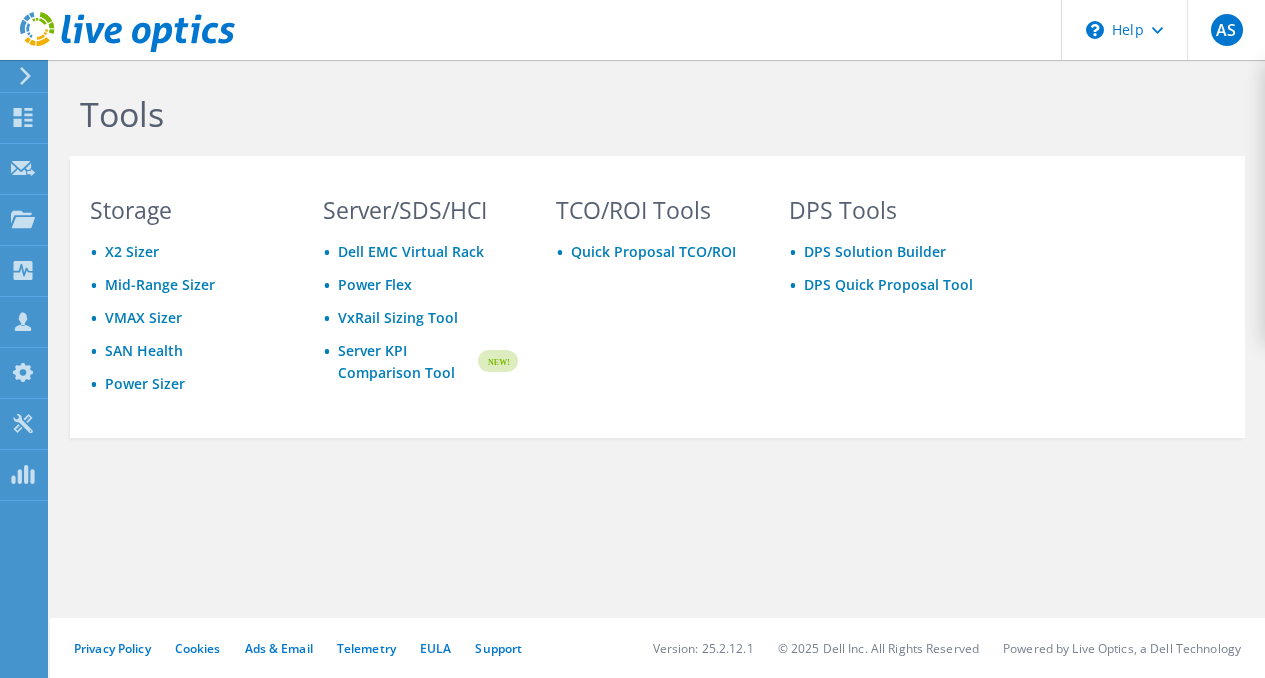 scroll, scrollTop: 0, scrollLeft: 0, axis: both 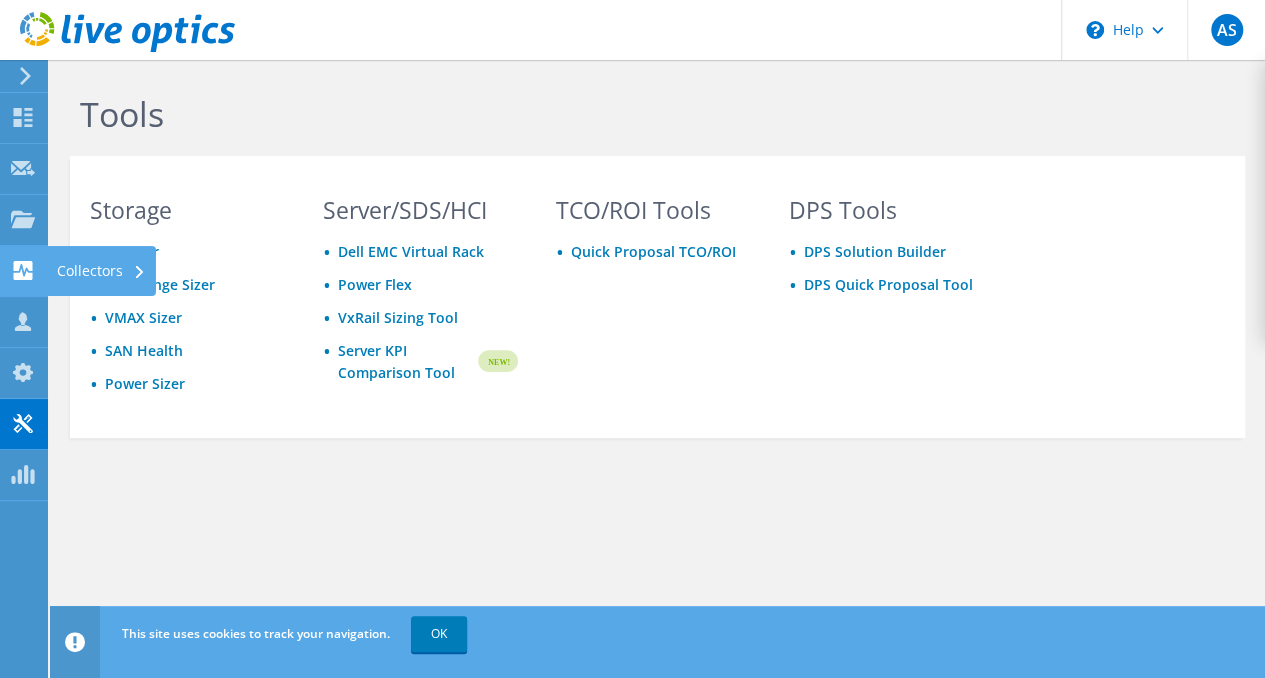 click 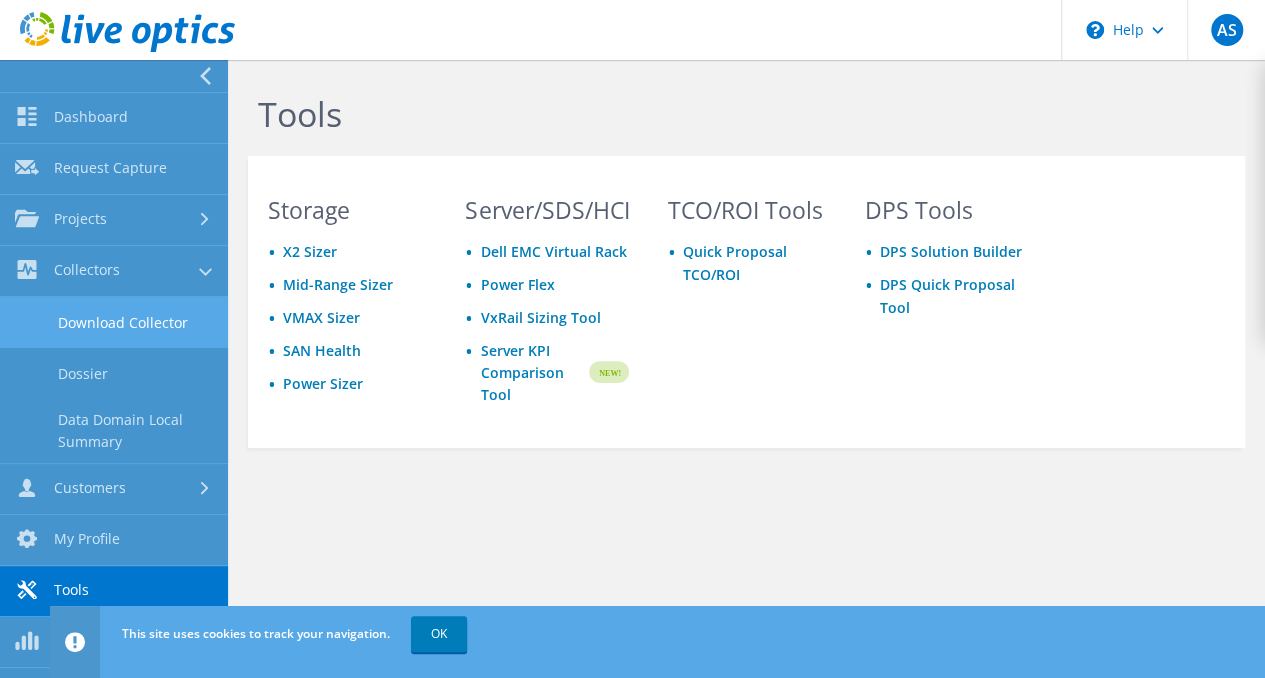 click on "Download Collector" at bounding box center [114, 322] 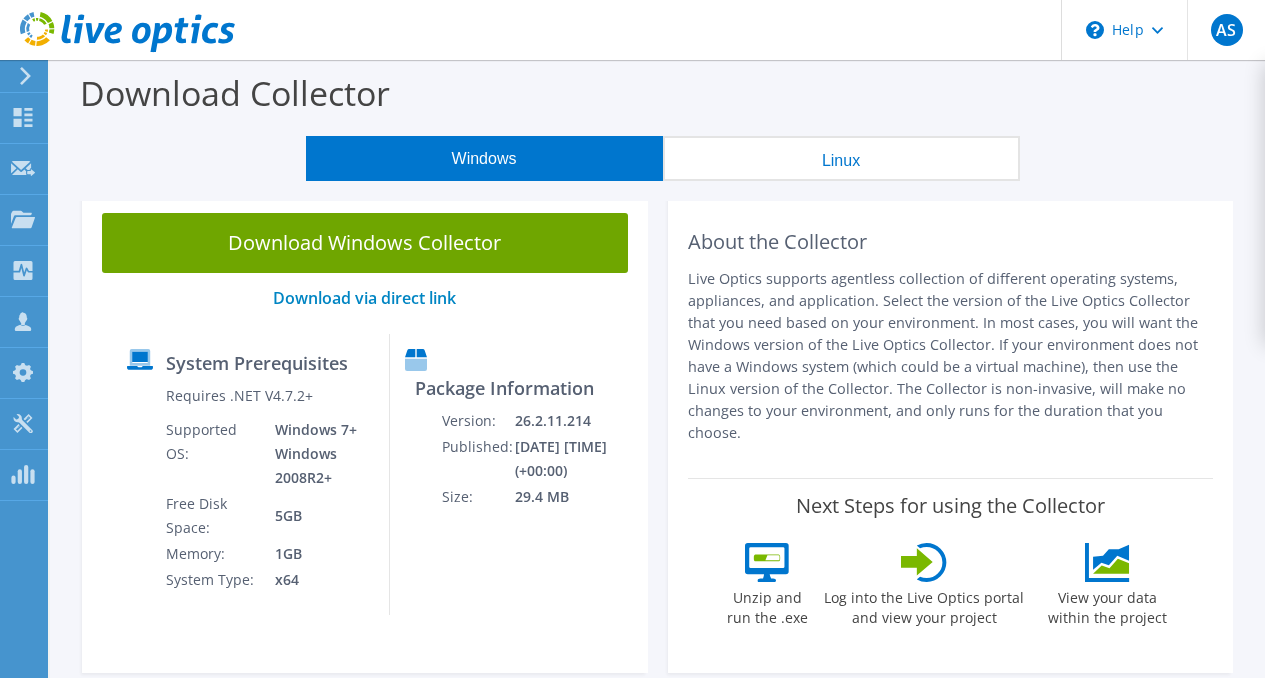 scroll, scrollTop: 0, scrollLeft: 0, axis: both 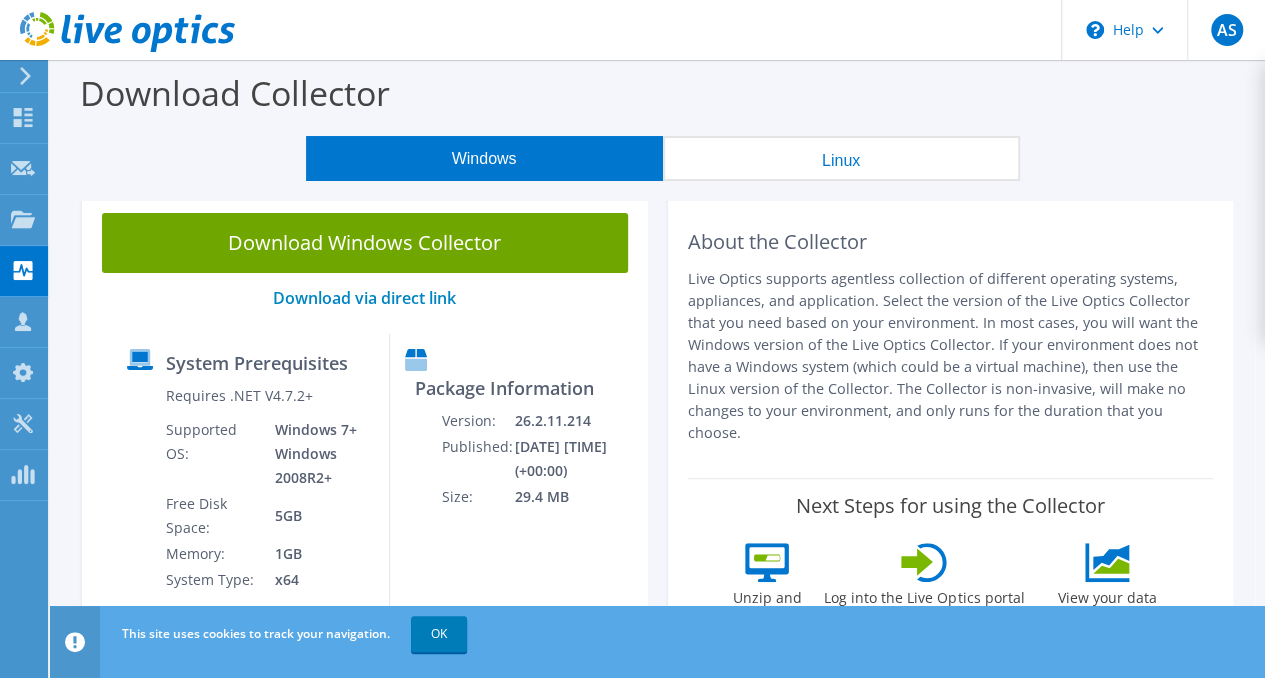 click on "Linux" at bounding box center (841, 158) 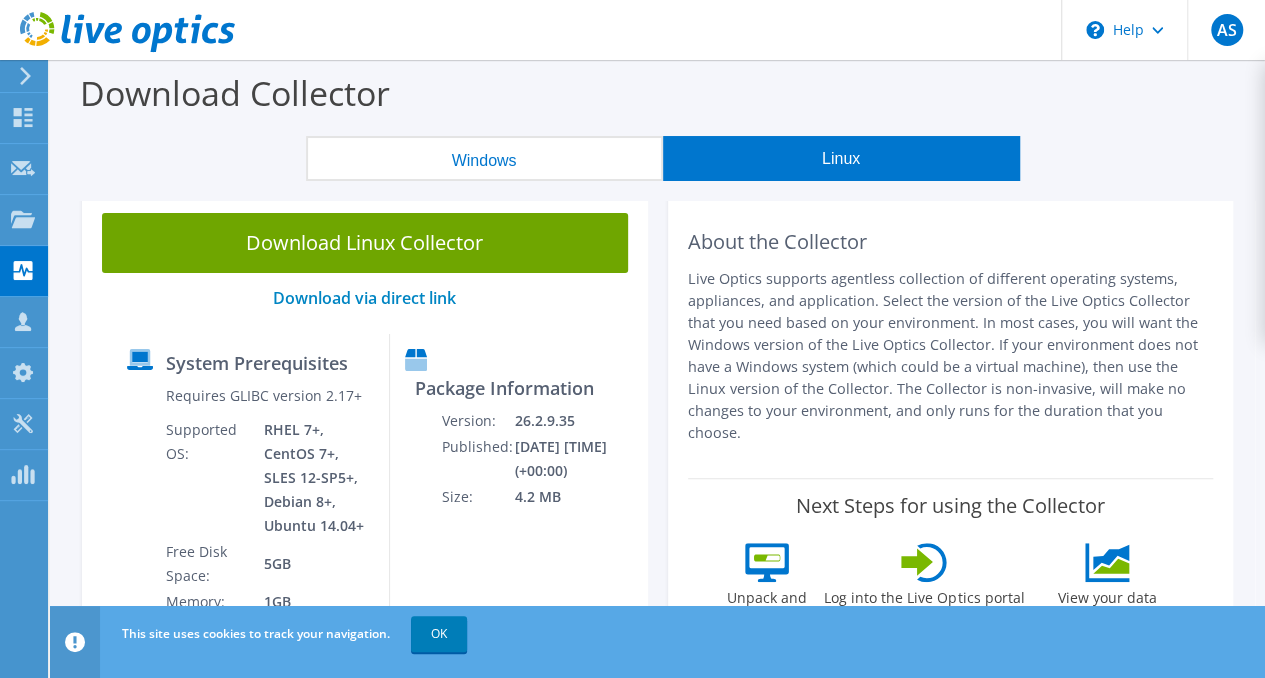 type 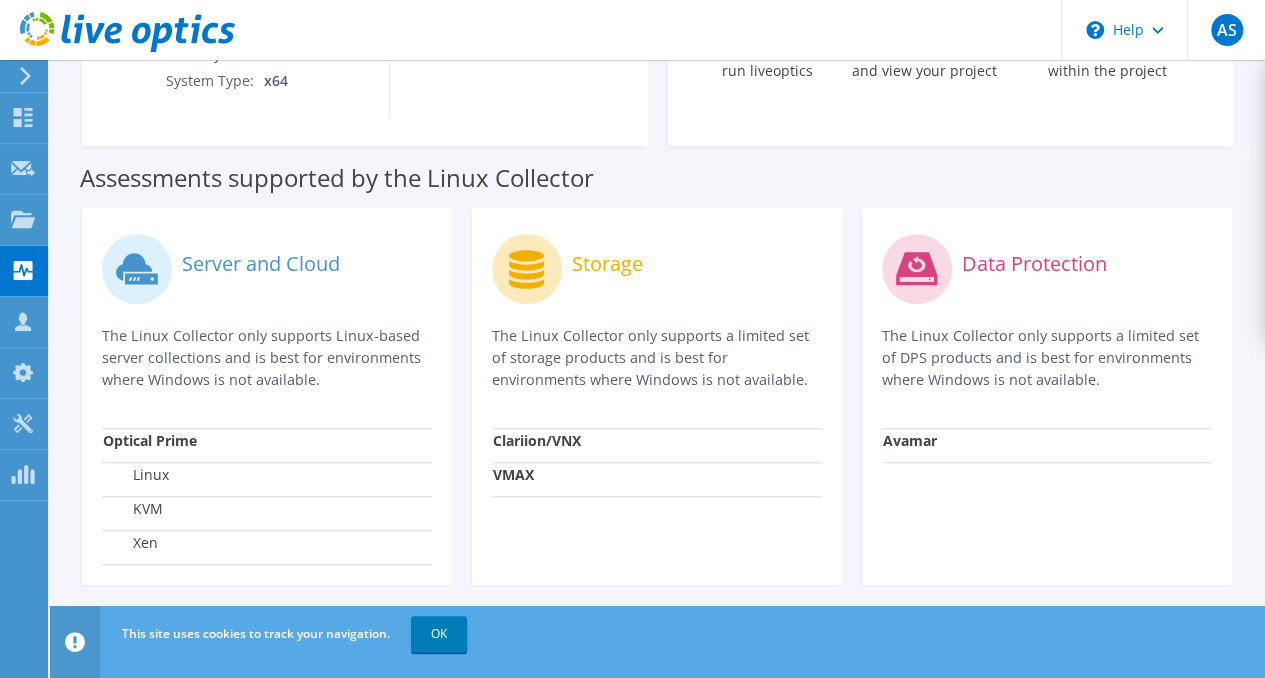 scroll, scrollTop: 555, scrollLeft: 0, axis: vertical 